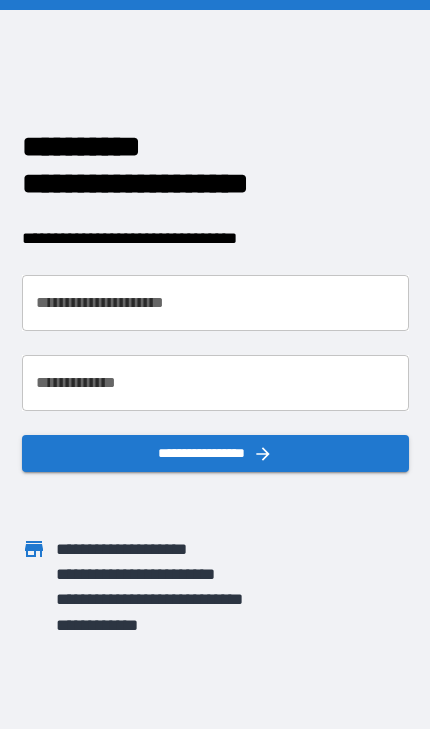 scroll, scrollTop: 0, scrollLeft: 0, axis: both 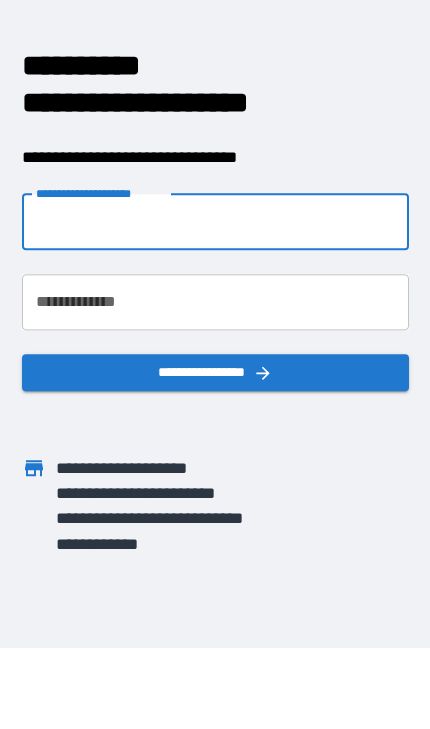 type on "**********" 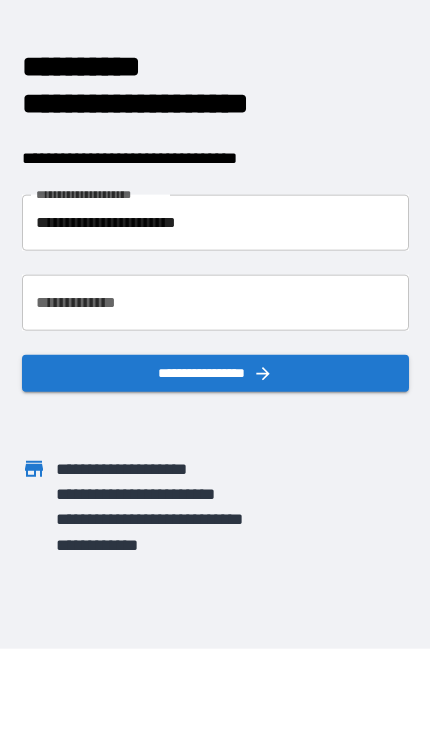 click on "**********" at bounding box center [215, 303] 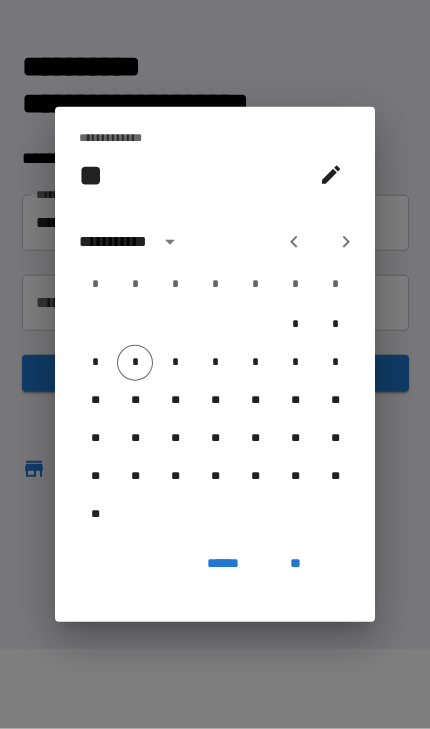 scroll, scrollTop: 81, scrollLeft: 0, axis: vertical 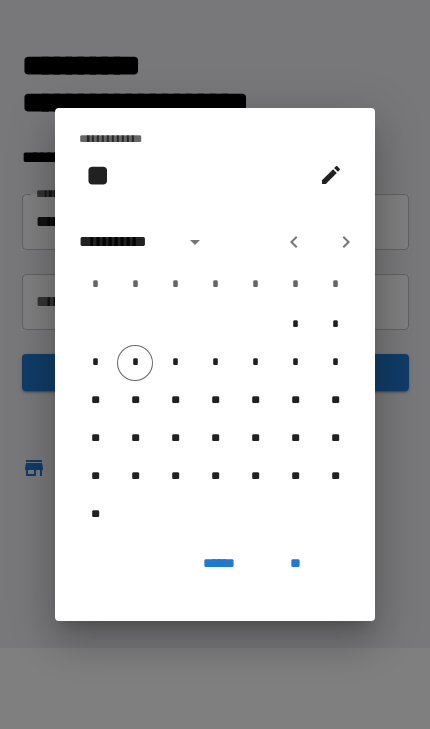 click on "******" at bounding box center [219, 563] 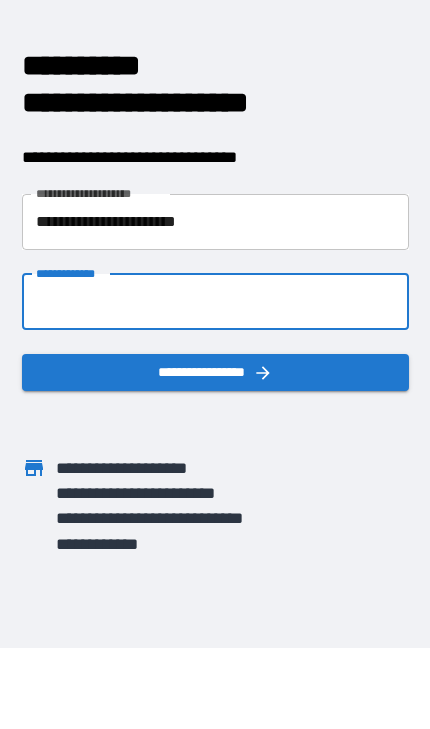 click on "**********" at bounding box center (215, 302) 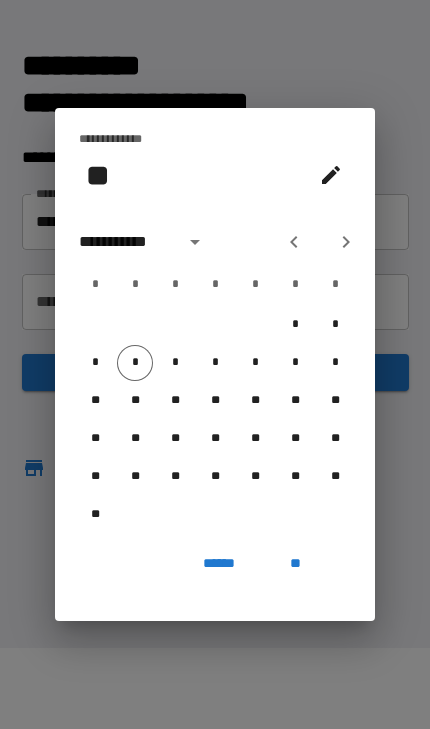 click 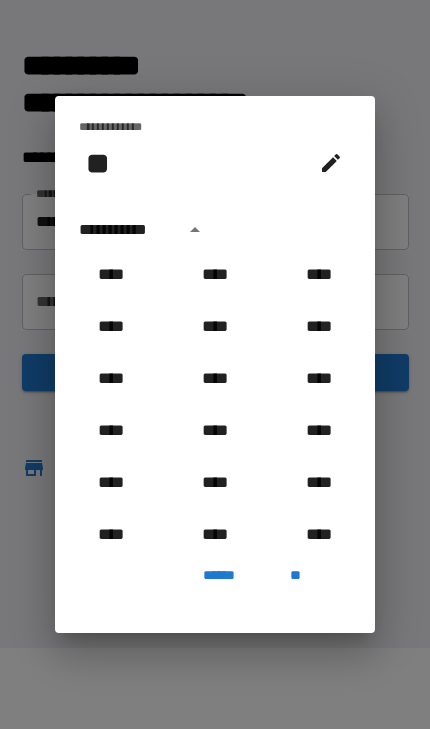 scroll, scrollTop: 1812, scrollLeft: 0, axis: vertical 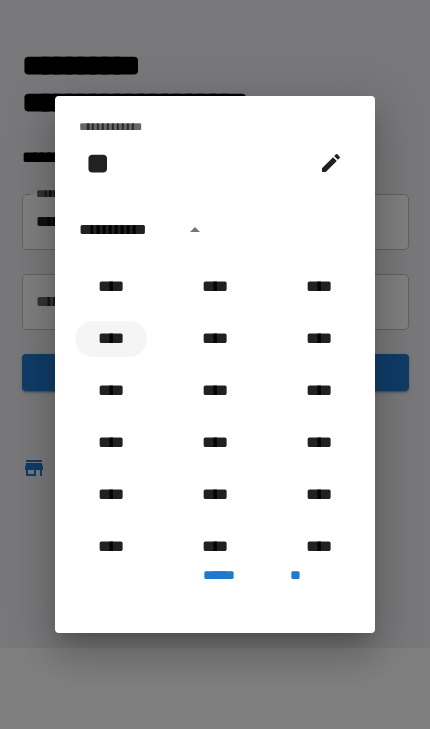 click on "****" at bounding box center (111, 339) 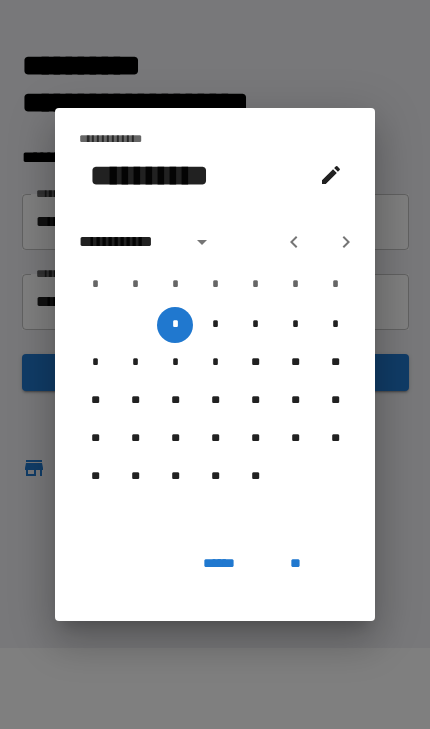 click on "**********" at bounding box center (129, 242) 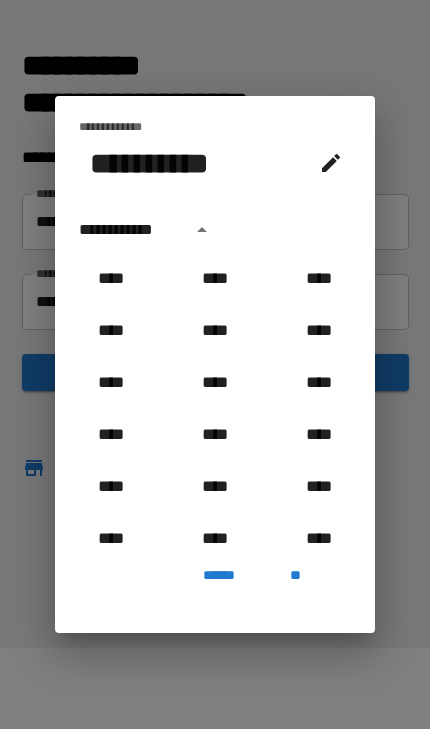 scroll, scrollTop: 0, scrollLeft: 0, axis: both 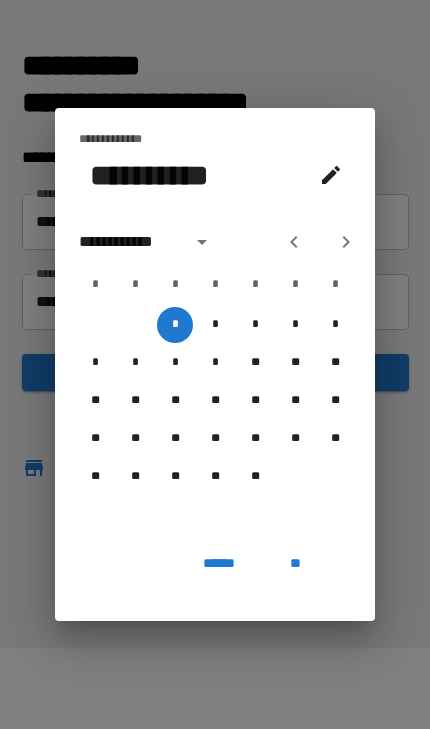click 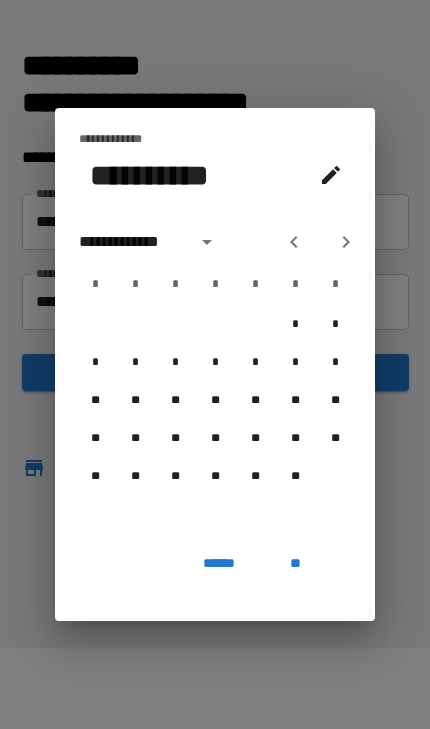 click 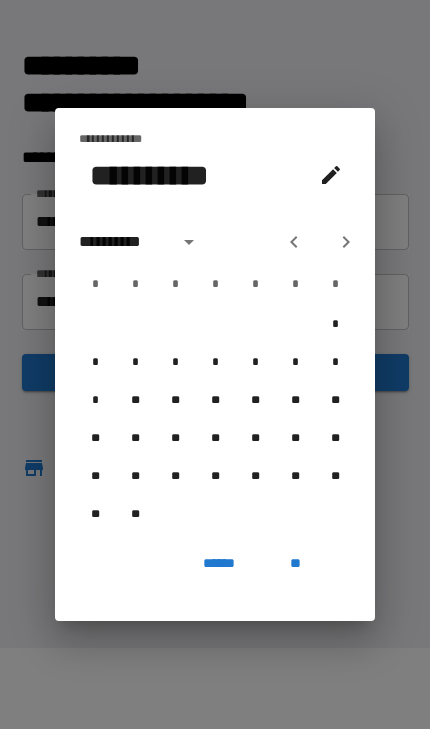 click 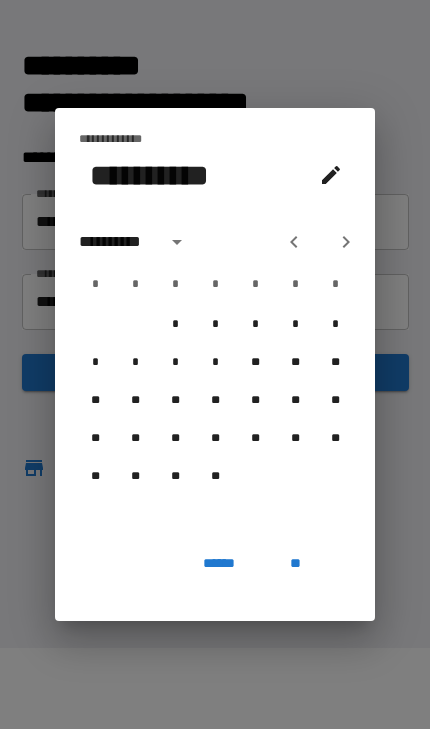 click 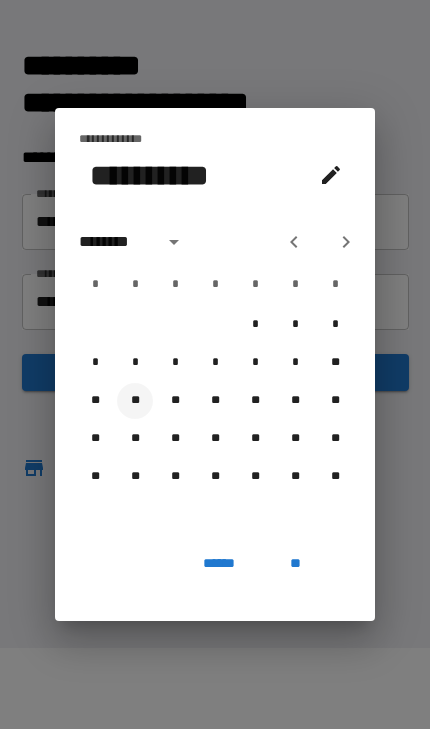 click on "**" at bounding box center (135, 401) 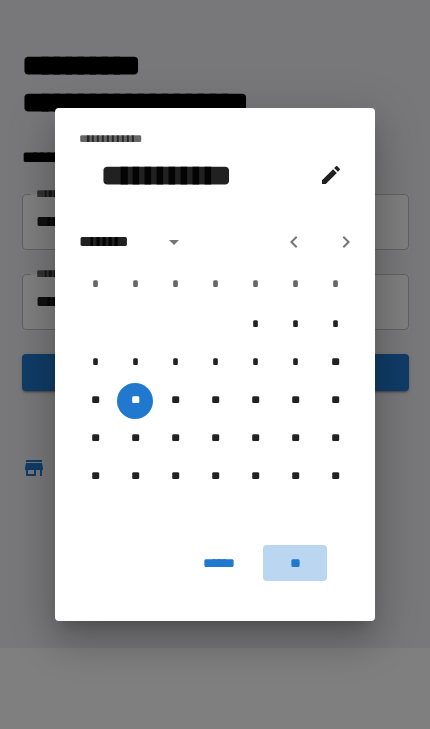 click on "**" at bounding box center (295, 563) 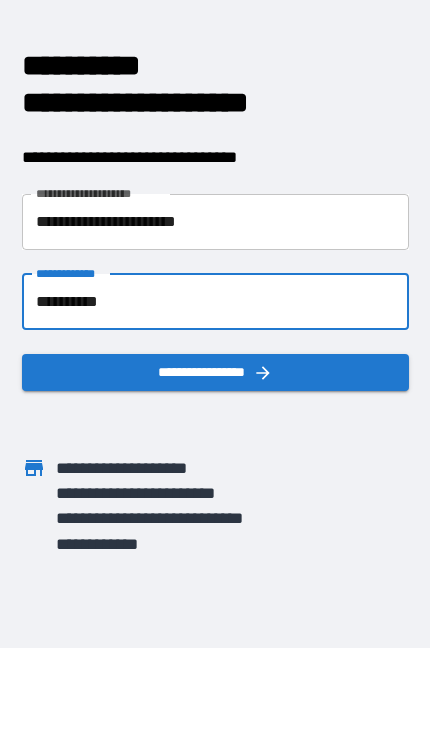 click on "**********" at bounding box center (215, 372) 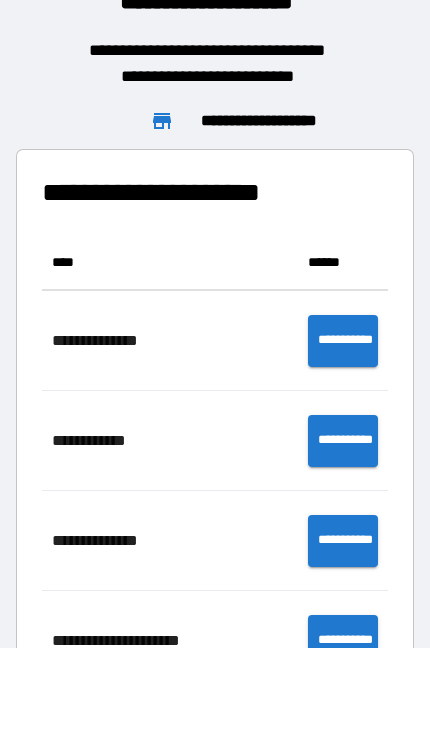 scroll, scrollTop: 1, scrollLeft: 1, axis: both 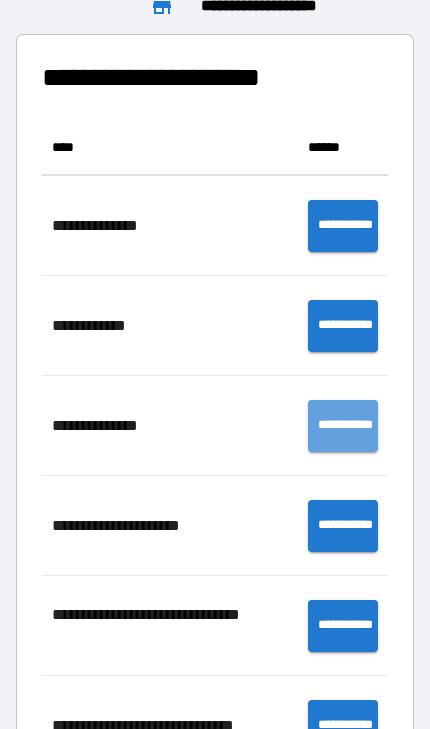 click on "**********" at bounding box center (343, 426) 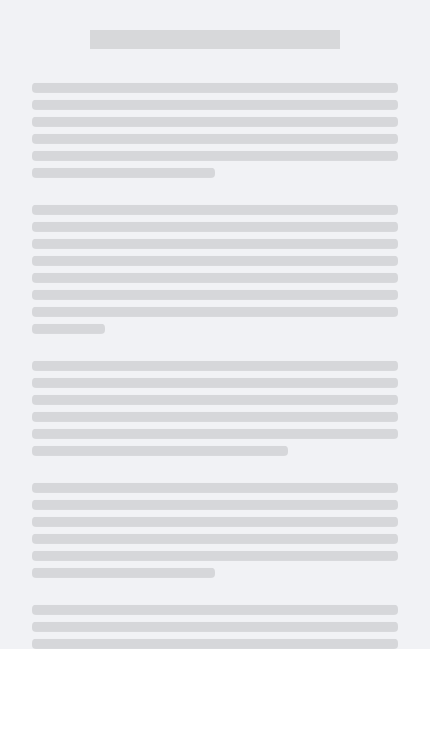 scroll, scrollTop: 81, scrollLeft: 0, axis: vertical 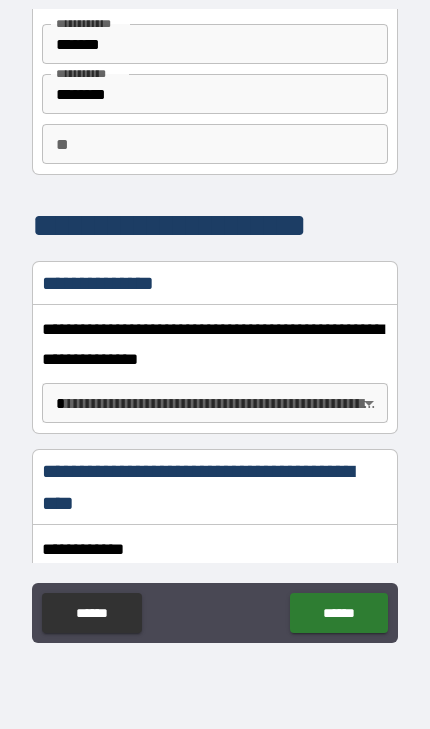 click on "**********" at bounding box center [215, 328] 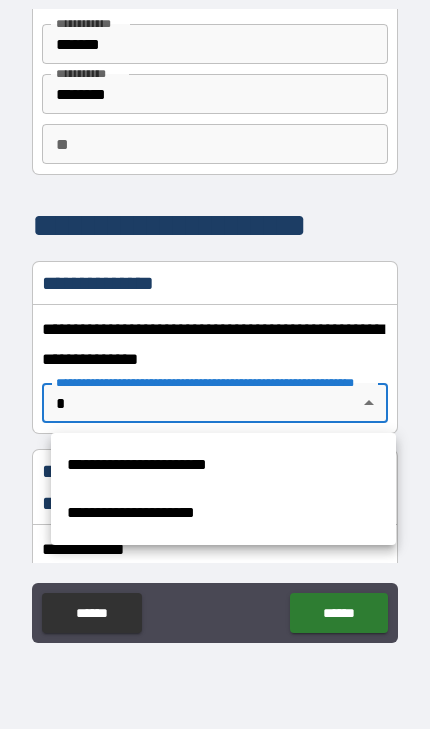 click at bounding box center [215, 364] 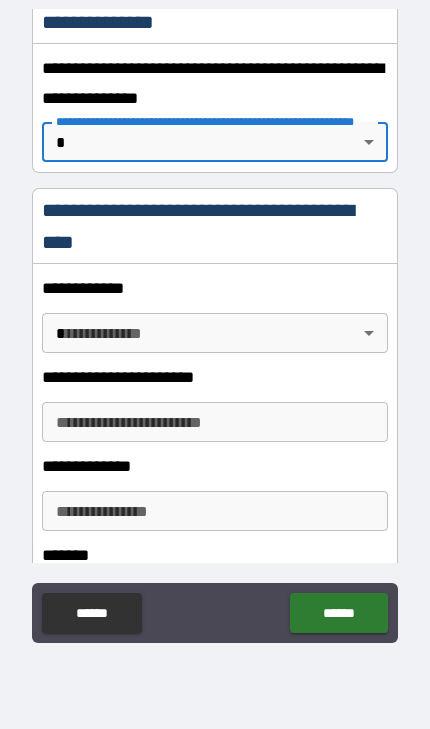 scroll, scrollTop: 340, scrollLeft: 0, axis: vertical 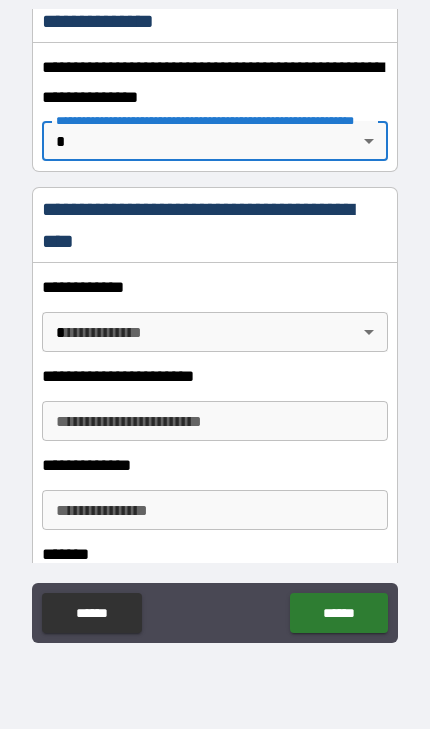 click on "**********" at bounding box center [215, 328] 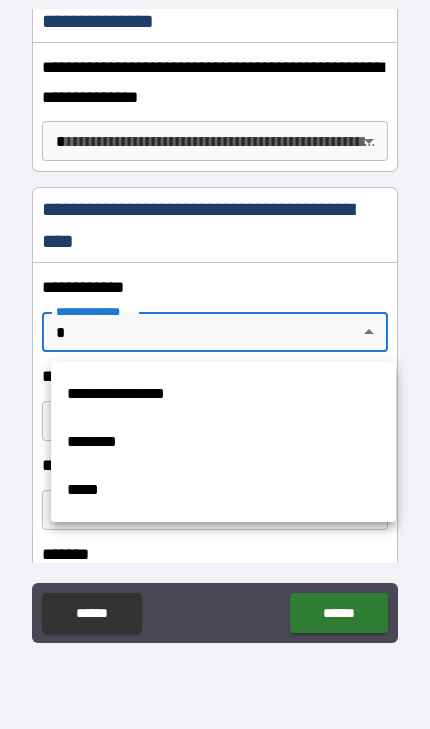 click at bounding box center [215, 364] 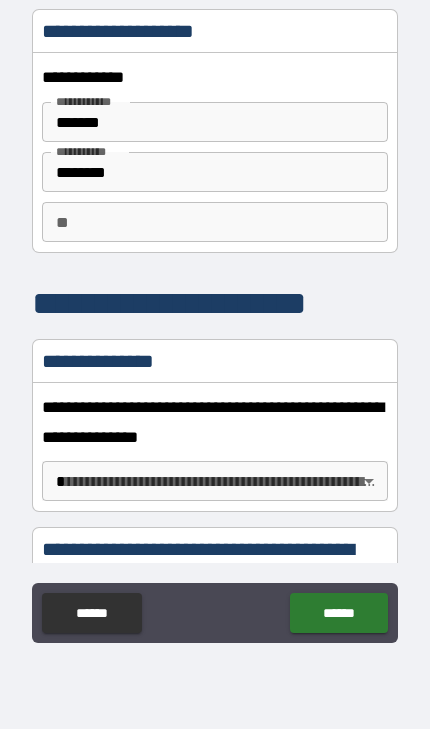 scroll, scrollTop: 0, scrollLeft: 0, axis: both 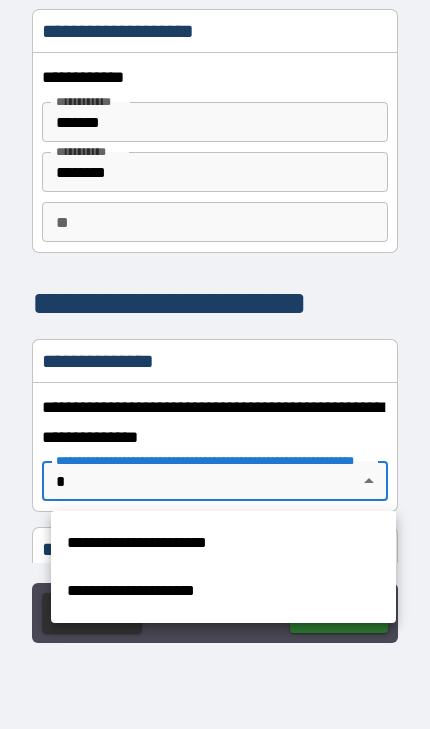 click on "**********" at bounding box center [223, 543] 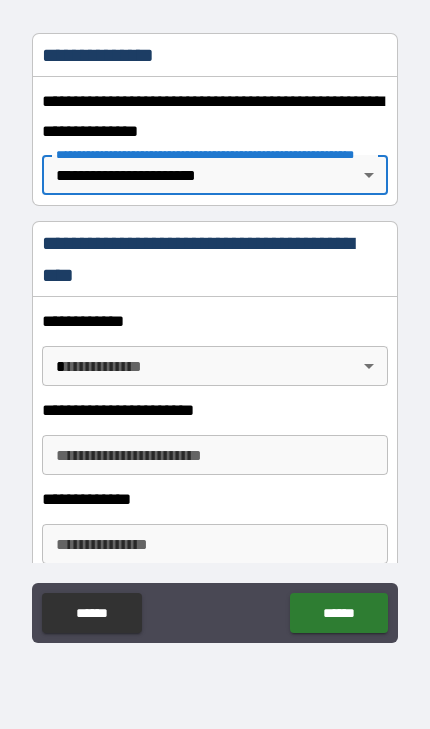 scroll, scrollTop: 307, scrollLeft: 0, axis: vertical 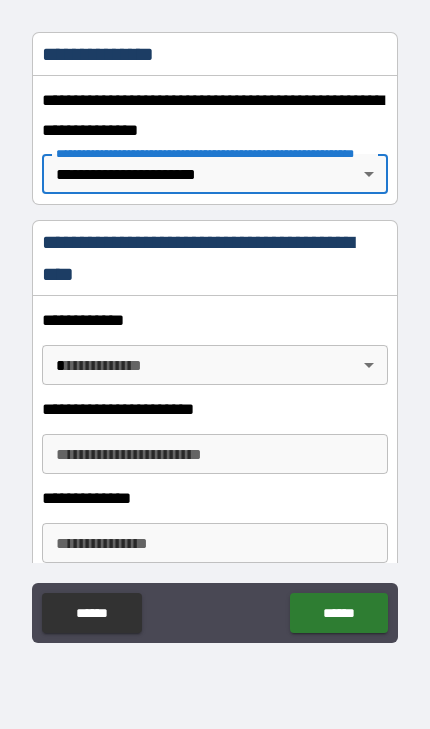 click on "**********" at bounding box center (215, 328) 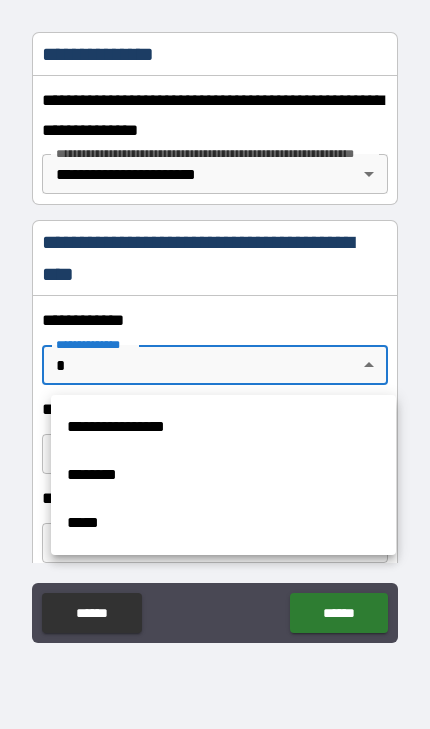 click on "**********" at bounding box center [223, 427] 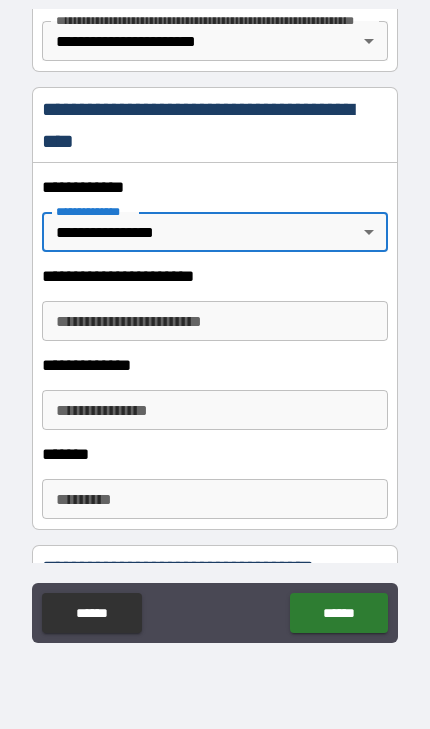 scroll, scrollTop: 441, scrollLeft: 0, axis: vertical 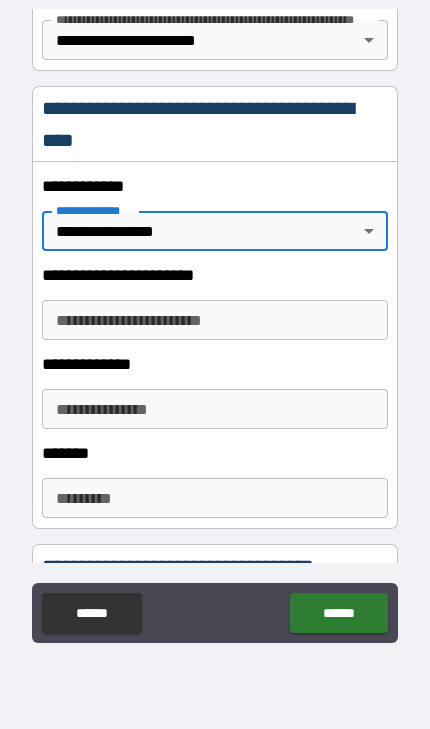 click on "**********" at bounding box center (214, 320) 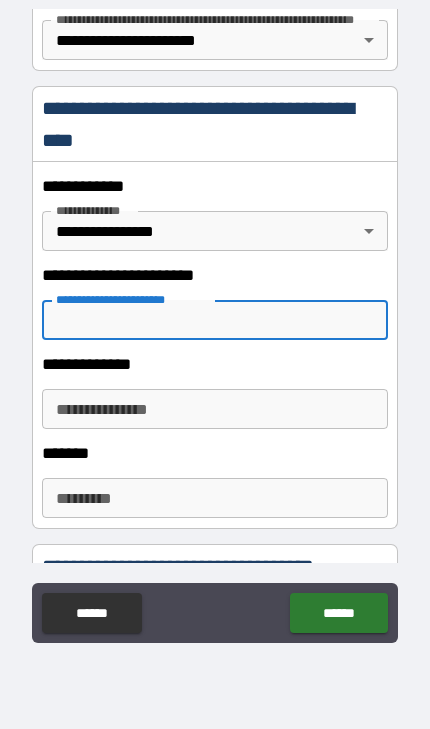 scroll, scrollTop: 80, scrollLeft: 0, axis: vertical 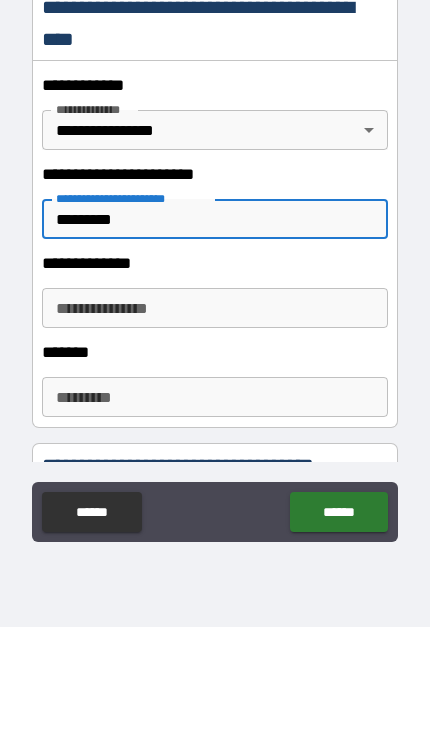 type on "********" 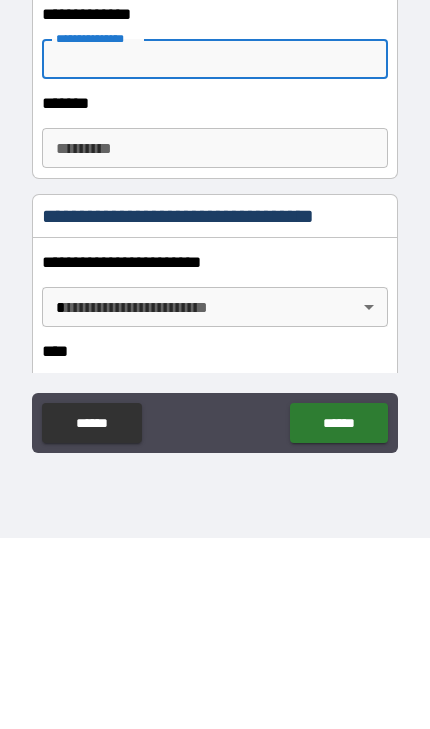 scroll, scrollTop: 611, scrollLeft: 0, axis: vertical 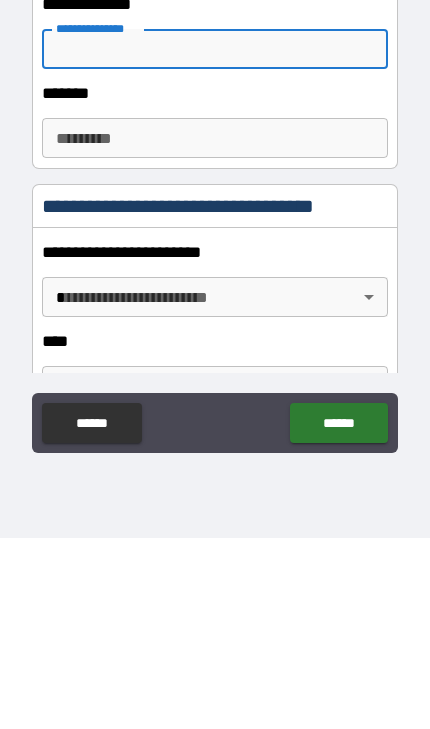 click on "**********" at bounding box center (215, 329) 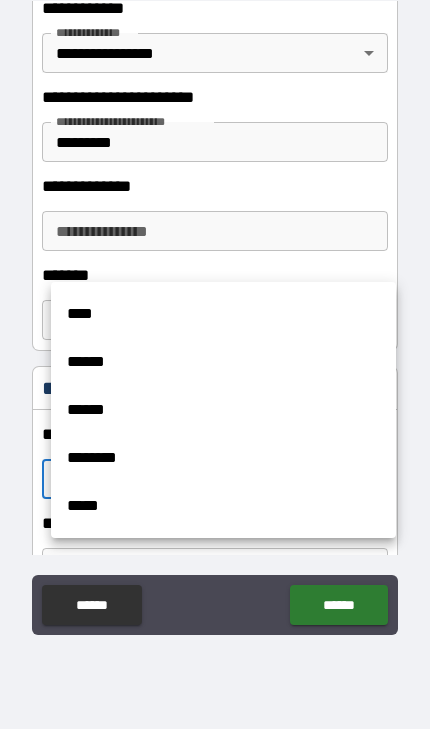 click on "******" at bounding box center [223, 362] 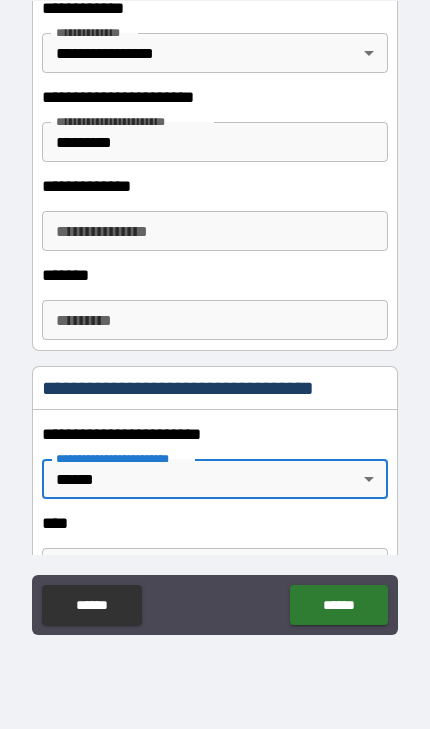 type on "*" 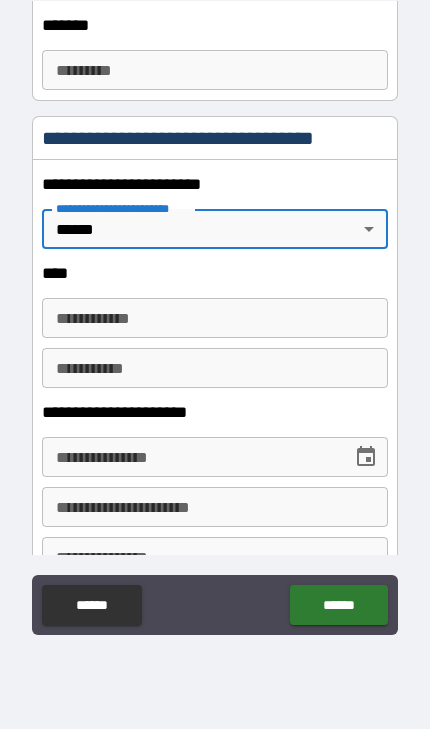 scroll, scrollTop: 861, scrollLeft: 0, axis: vertical 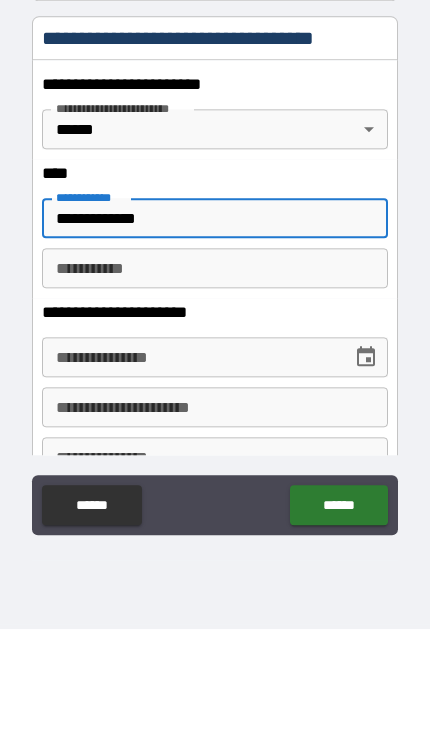 type on "**********" 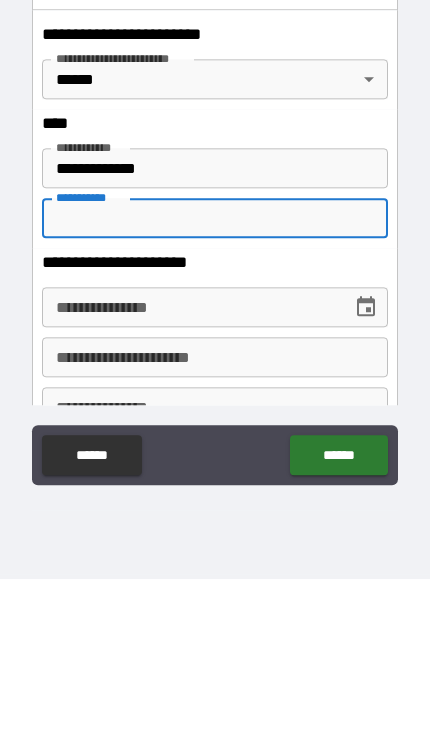 type on "********" 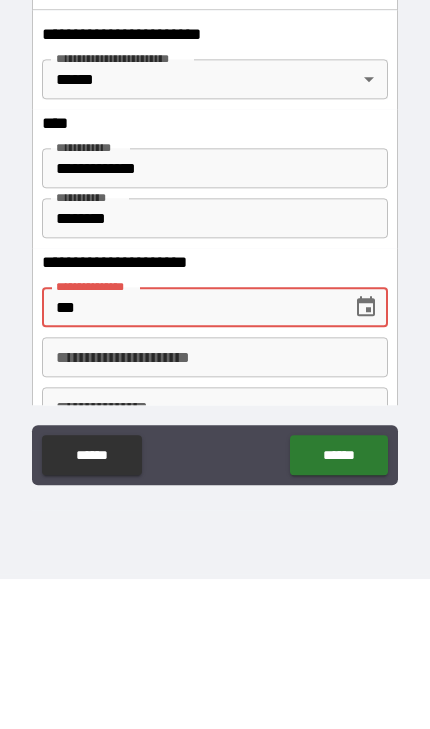 click 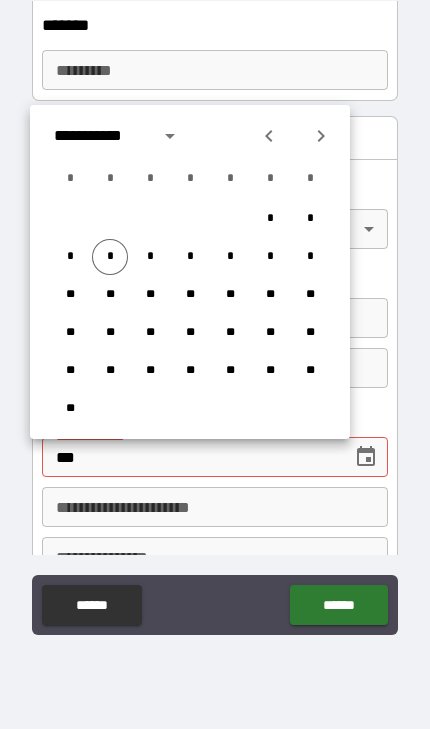 click 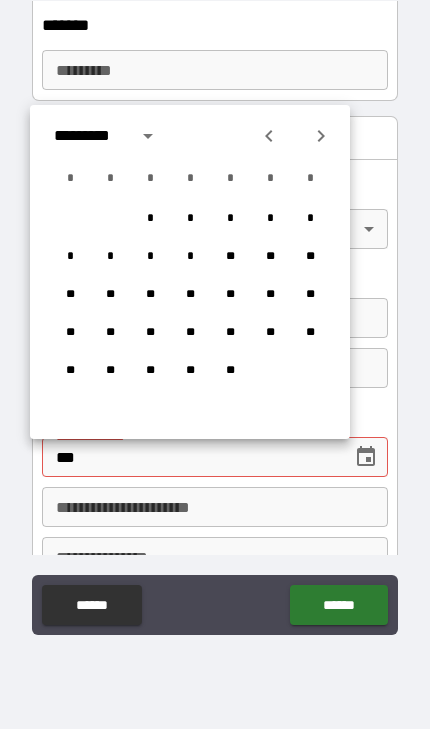 click 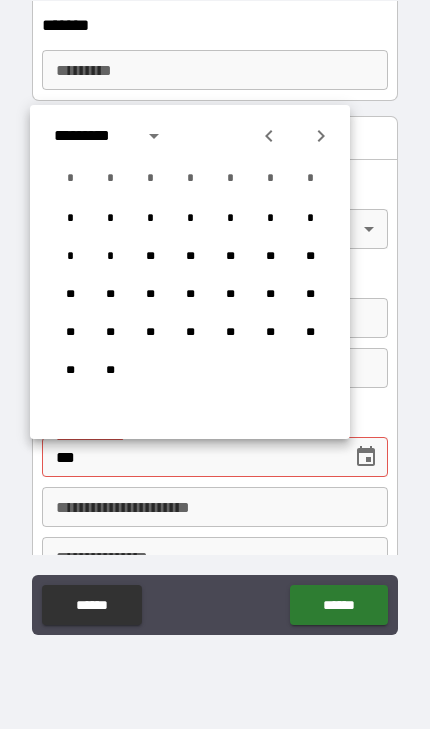 click 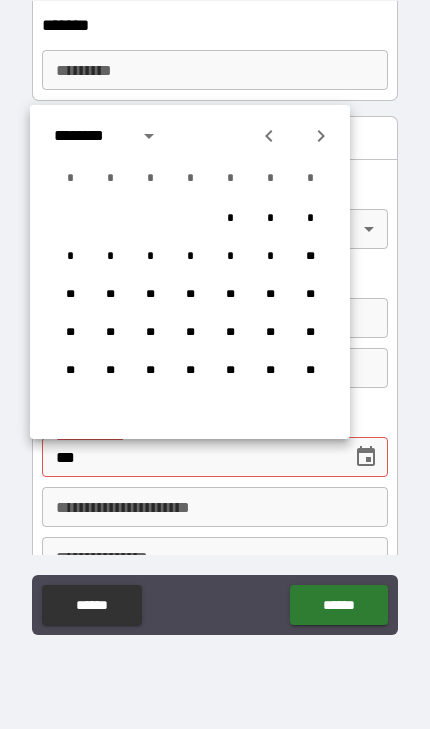 click 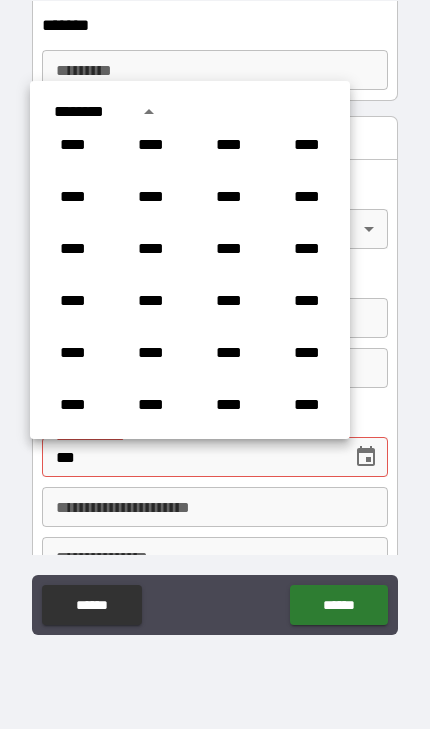 scroll, scrollTop: 688, scrollLeft: 0, axis: vertical 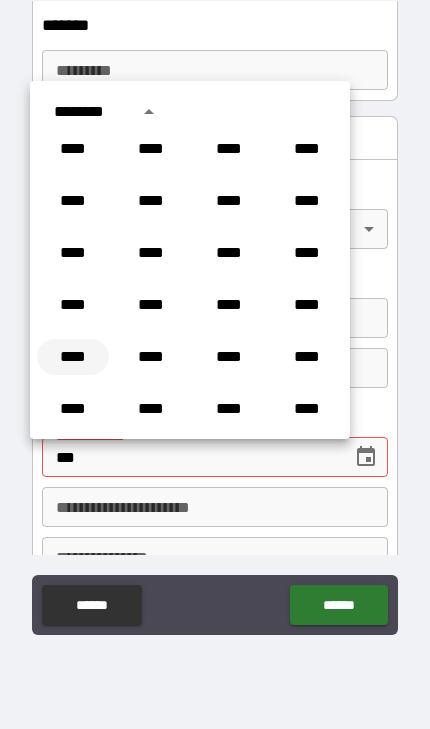click on "****" at bounding box center (73, 357) 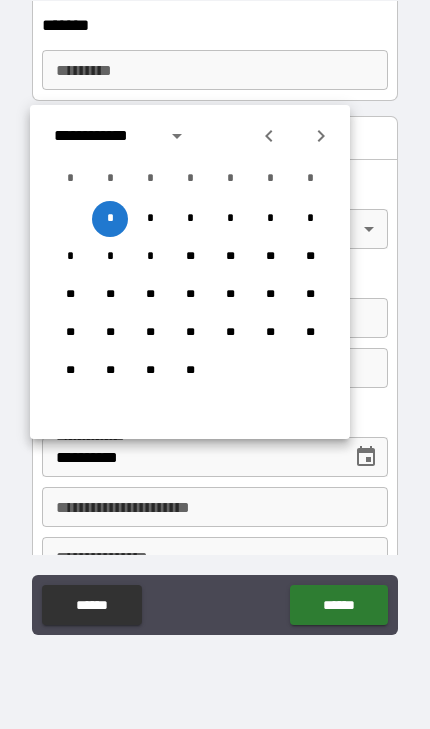 click 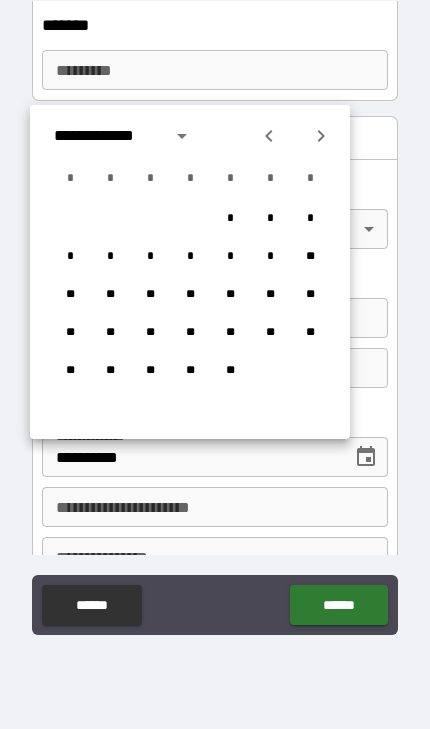 click at bounding box center (321, 136) 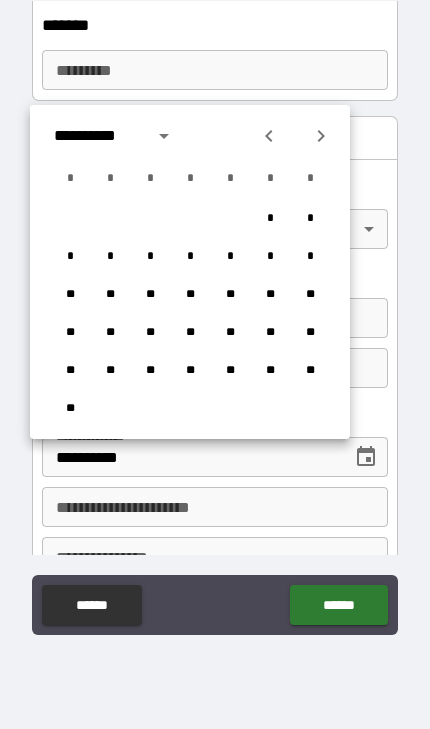 click 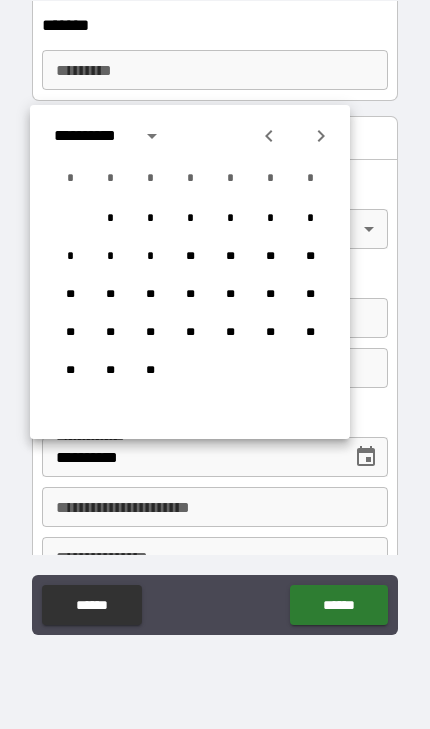 click 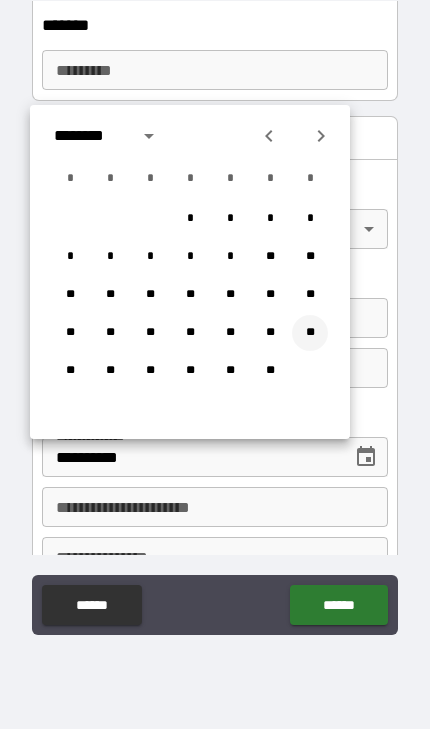 click on "**" at bounding box center (310, 333) 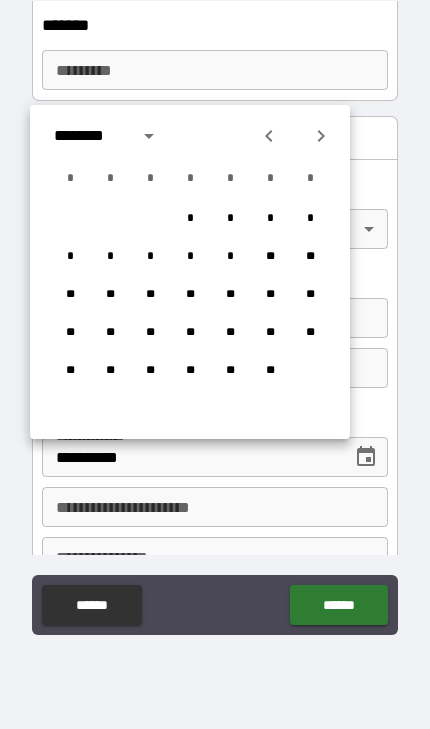 type on "**********" 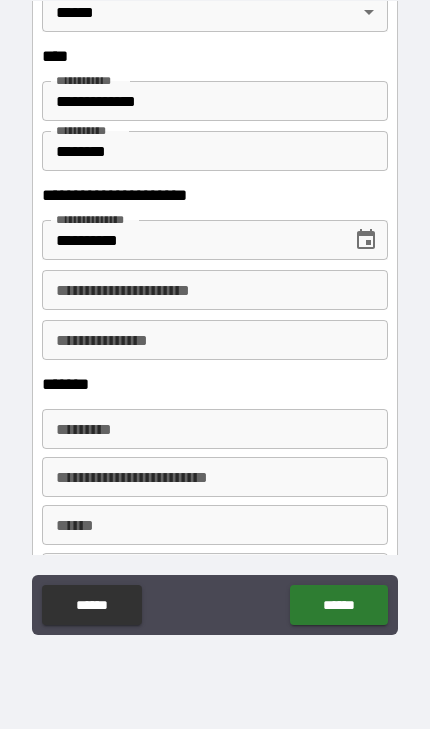scroll, scrollTop: 1080, scrollLeft: 0, axis: vertical 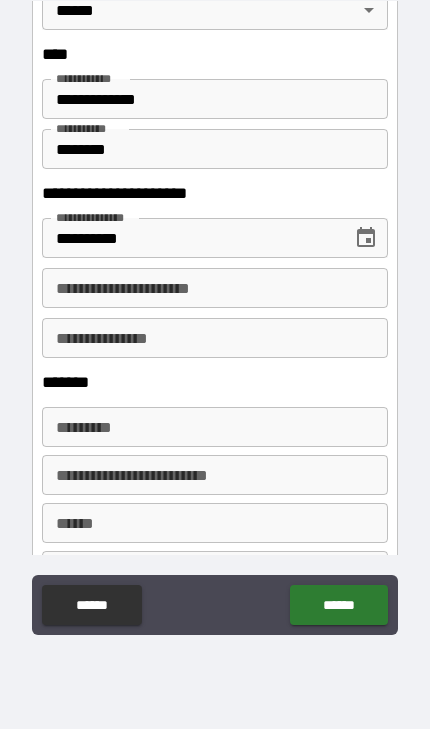 click on "*******   * *******   *" at bounding box center (214, 427) 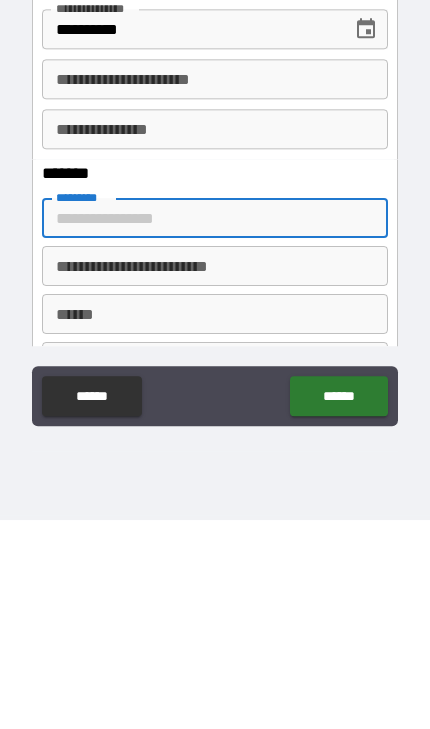 type on "**********" 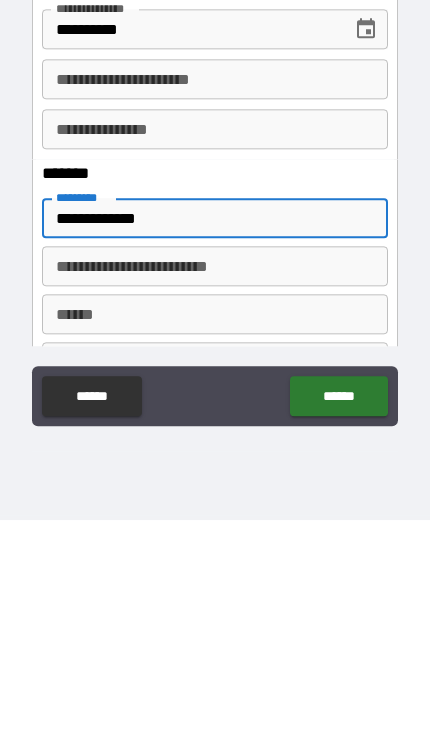 type on "**********" 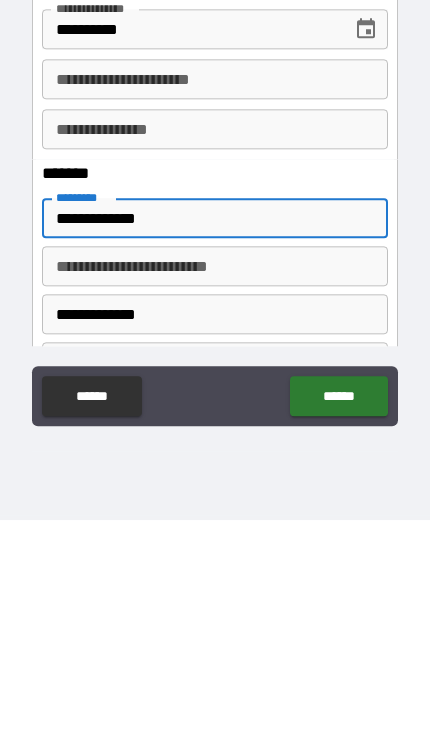 type on "**" 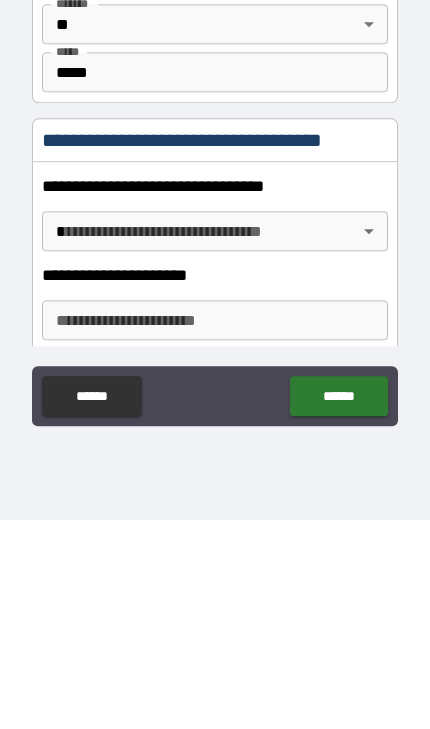 scroll, scrollTop: 1423, scrollLeft: 0, axis: vertical 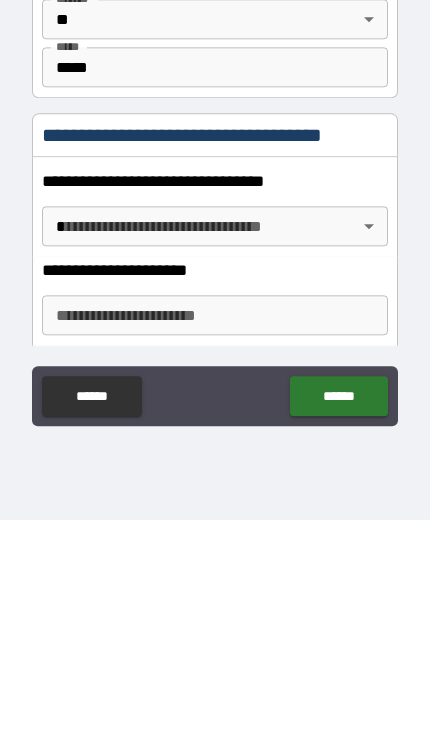 click on "**********" at bounding box center [215, 320] 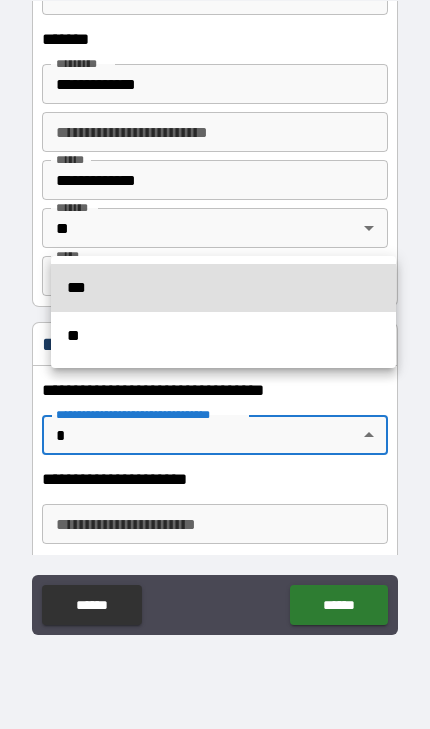 click on "***" at bounding box center [223, 288] 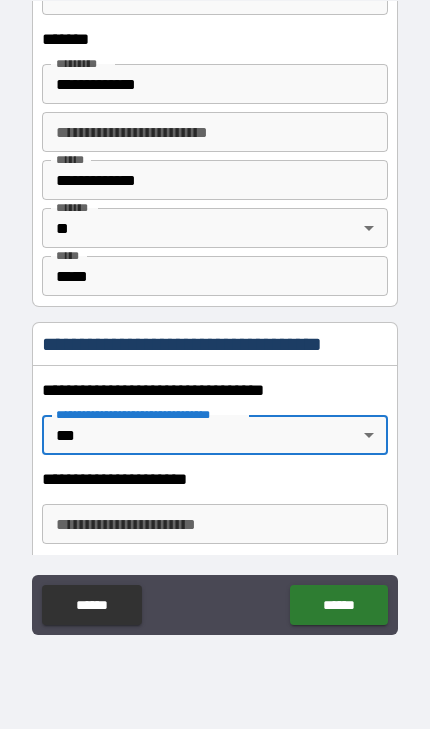 type on "*" 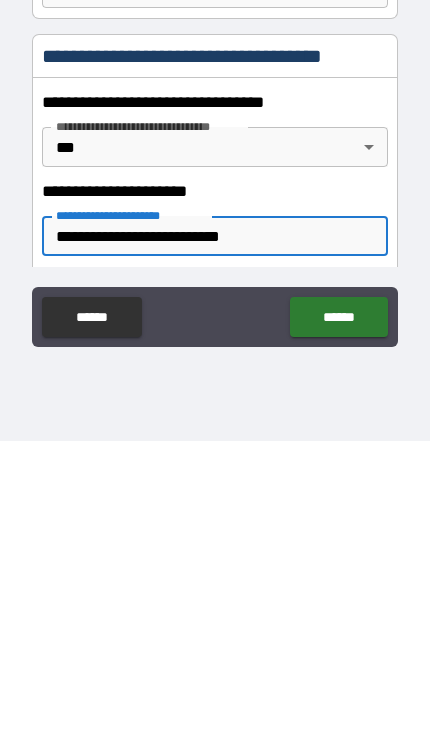 type on "**********" 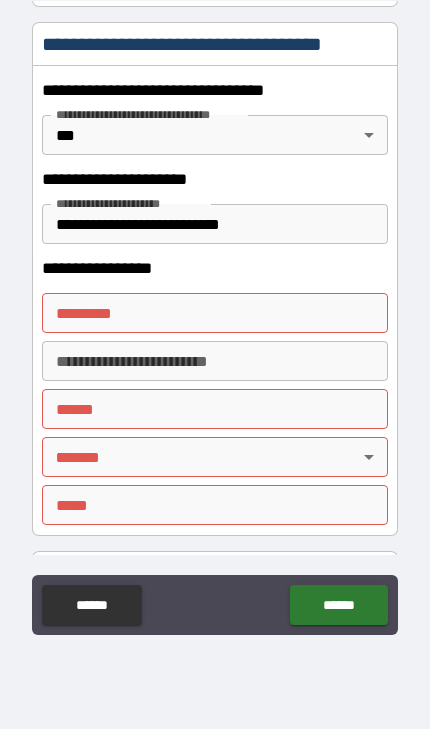 scroll, scrollTop: 1714, scrollLeft: 0, axis: vertical 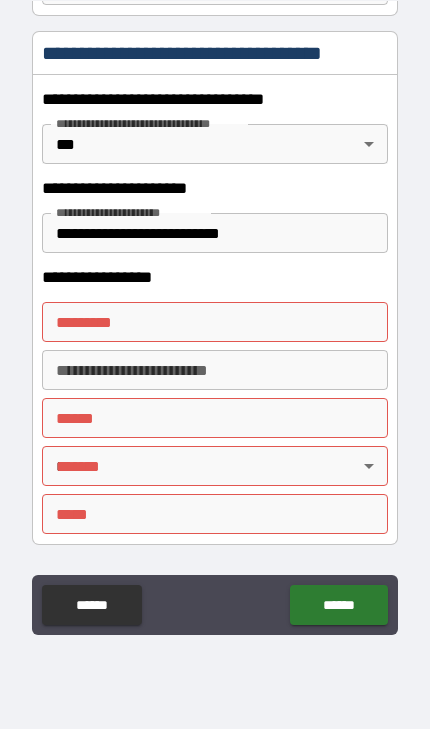 click on "*******   *" at bounding box center (214, 322) 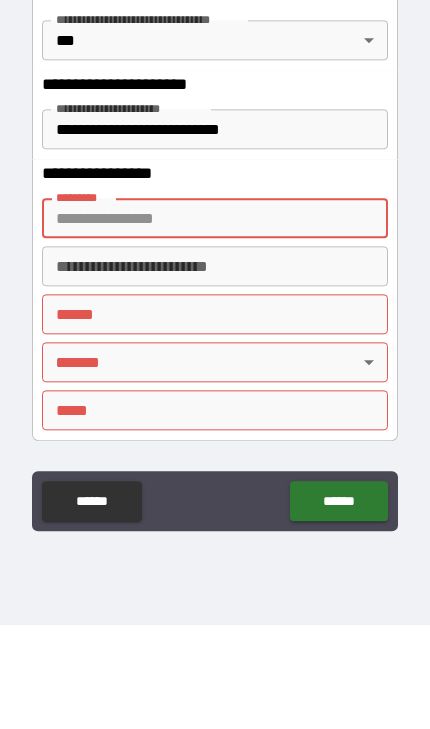 click on "**********" at bounding box center [215, 320] 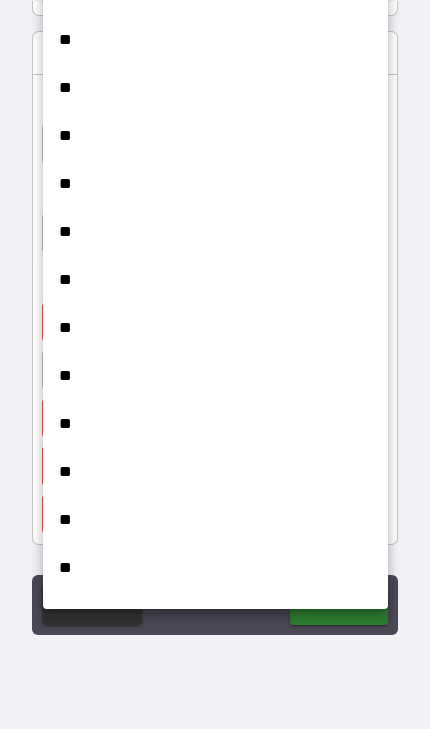 scroll, scrollTop: 0, scrollLeft: 0, axis: both 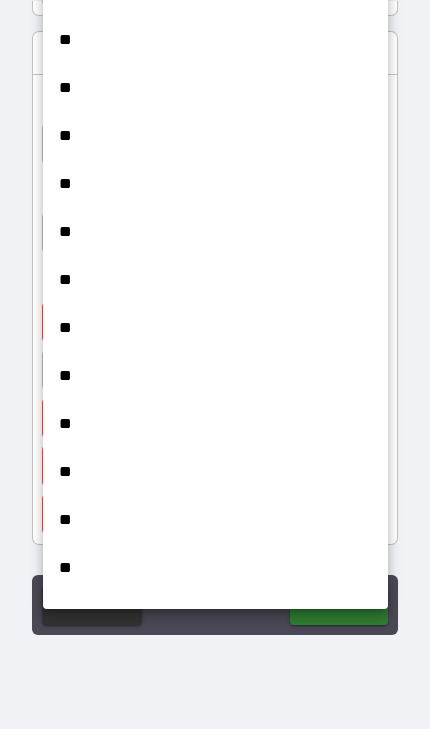 click at bounding box center (215, 364) 